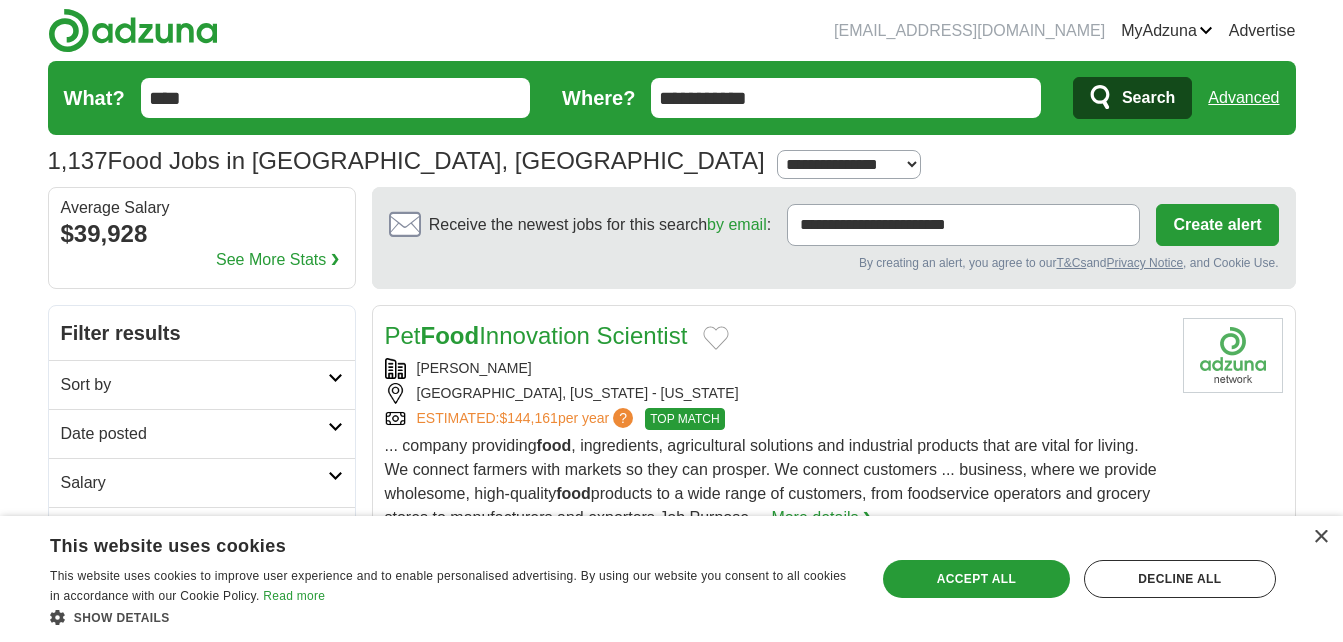 scroll, scrollTop: 1720, scrollLeft: 0, axis: vertical 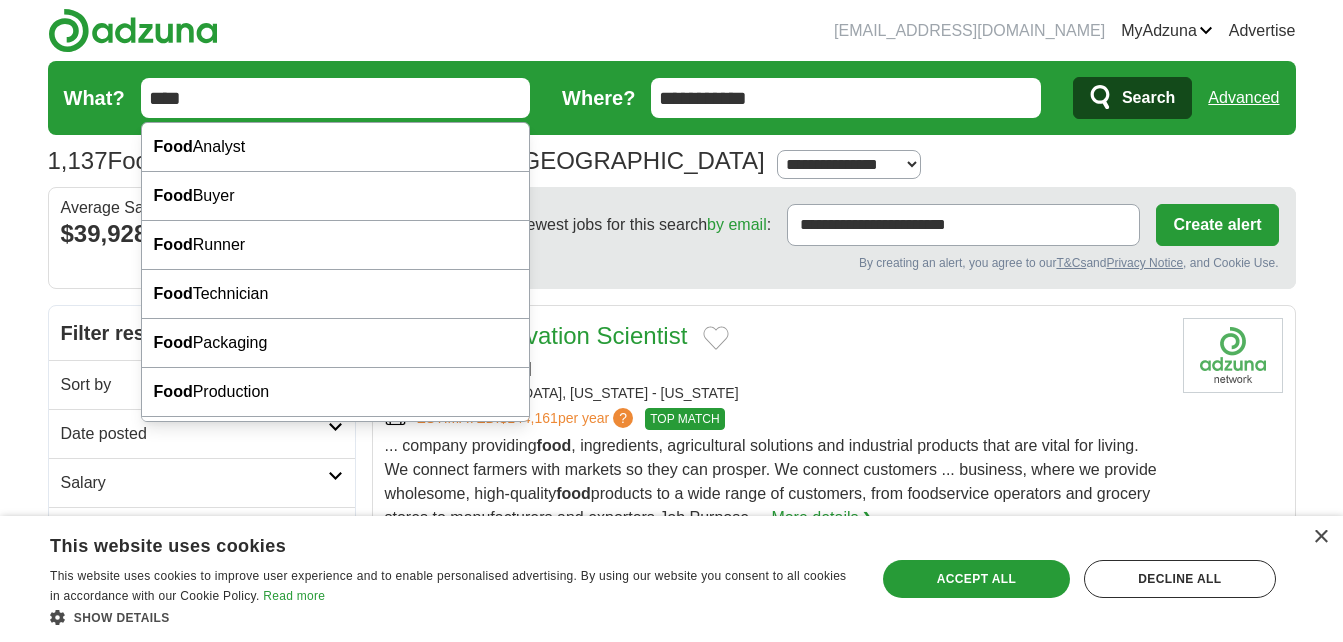 drag, startPoint x: 212, startPoint y: 93, endPoint x: 172, endPoint y: 148, distance: 68.007355 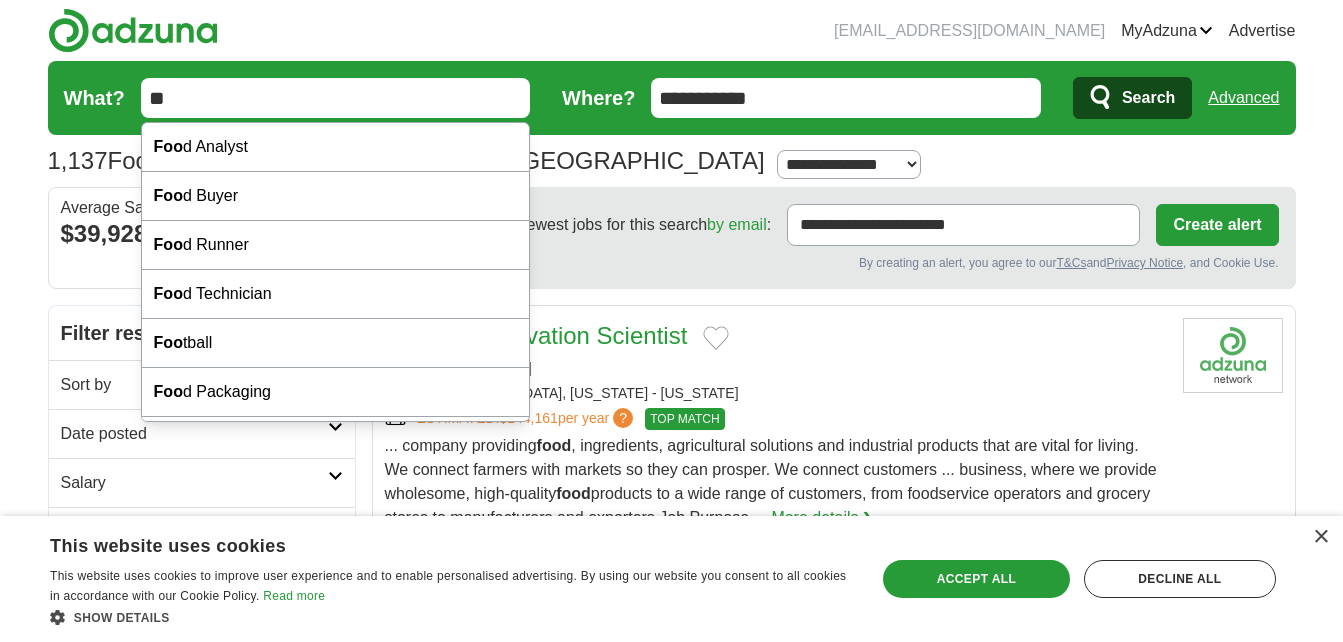 type on "*" 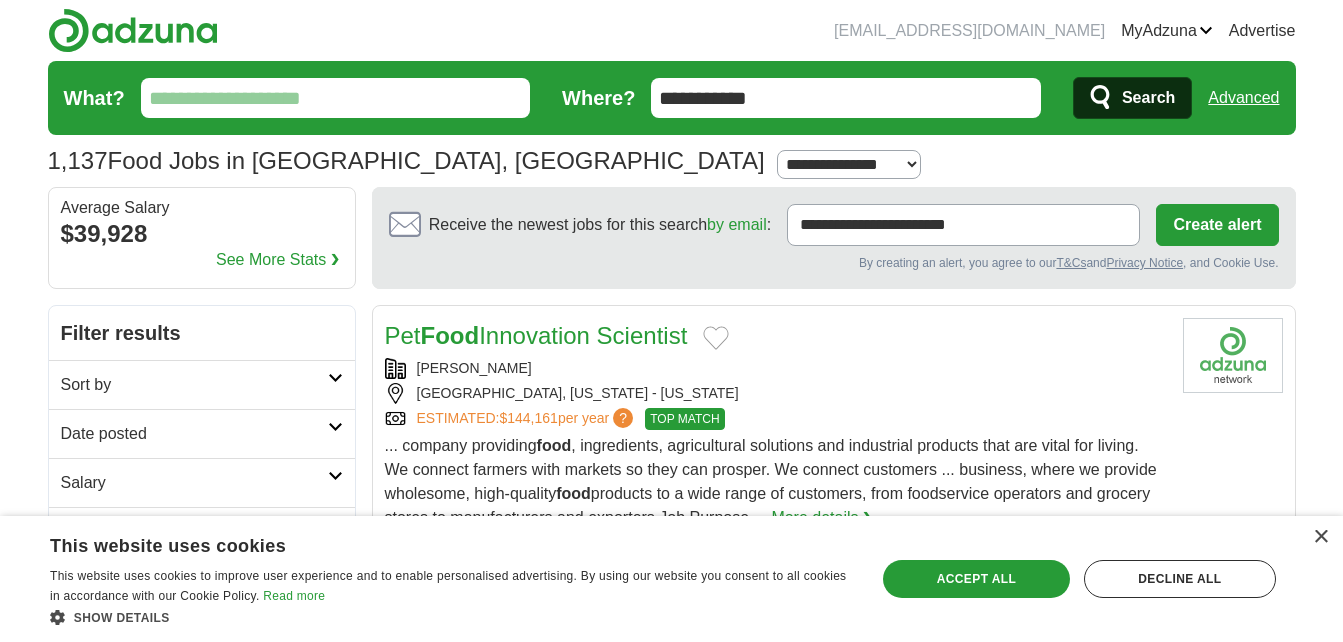 type 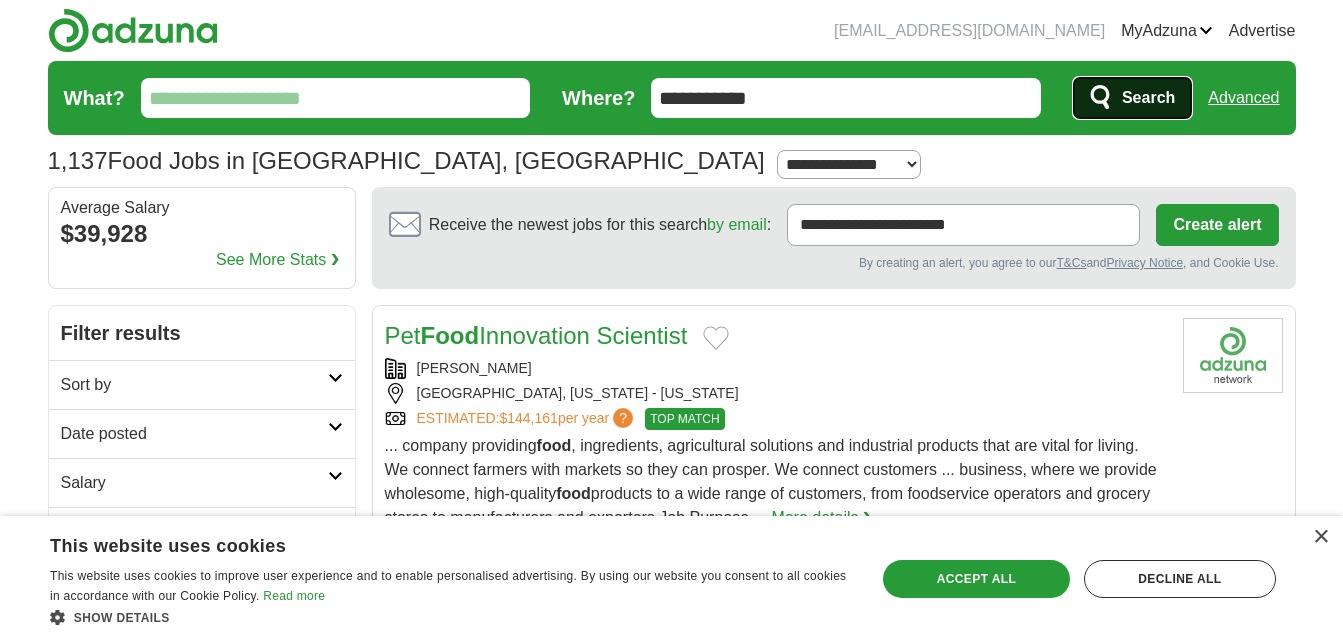 click 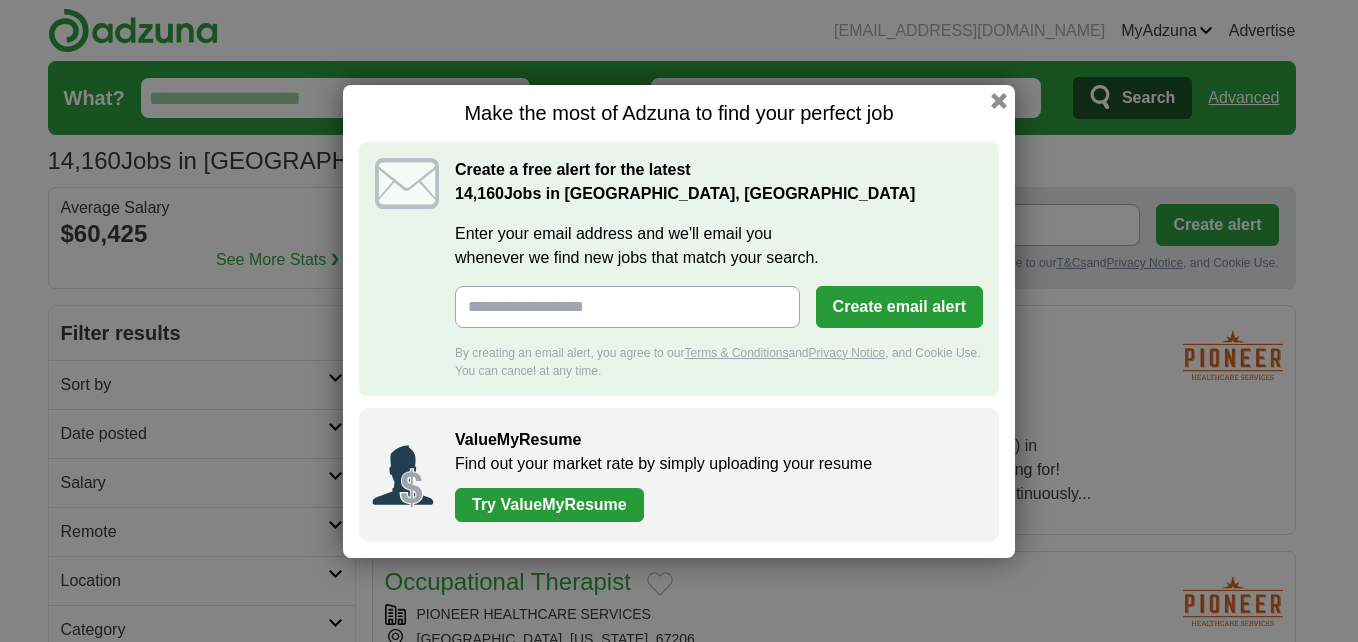 scroll, scrollTop: 0, scrollLeft: 0, axis: both 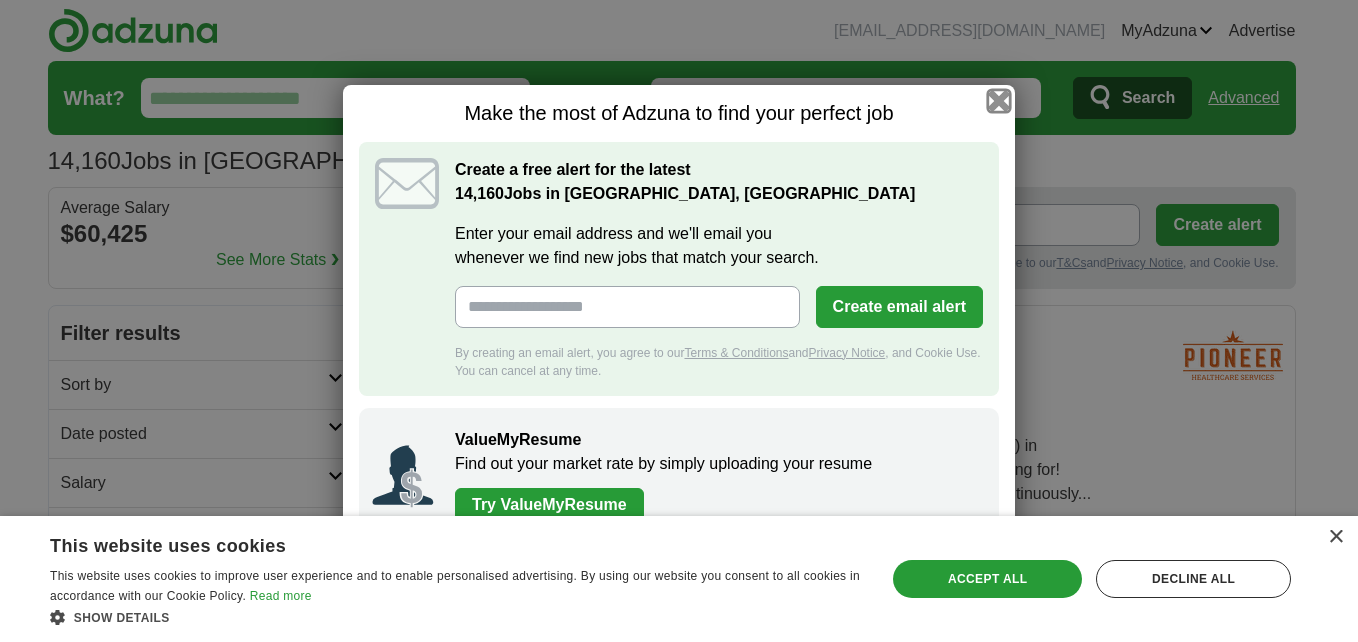 click at bounding box center [999, 100] 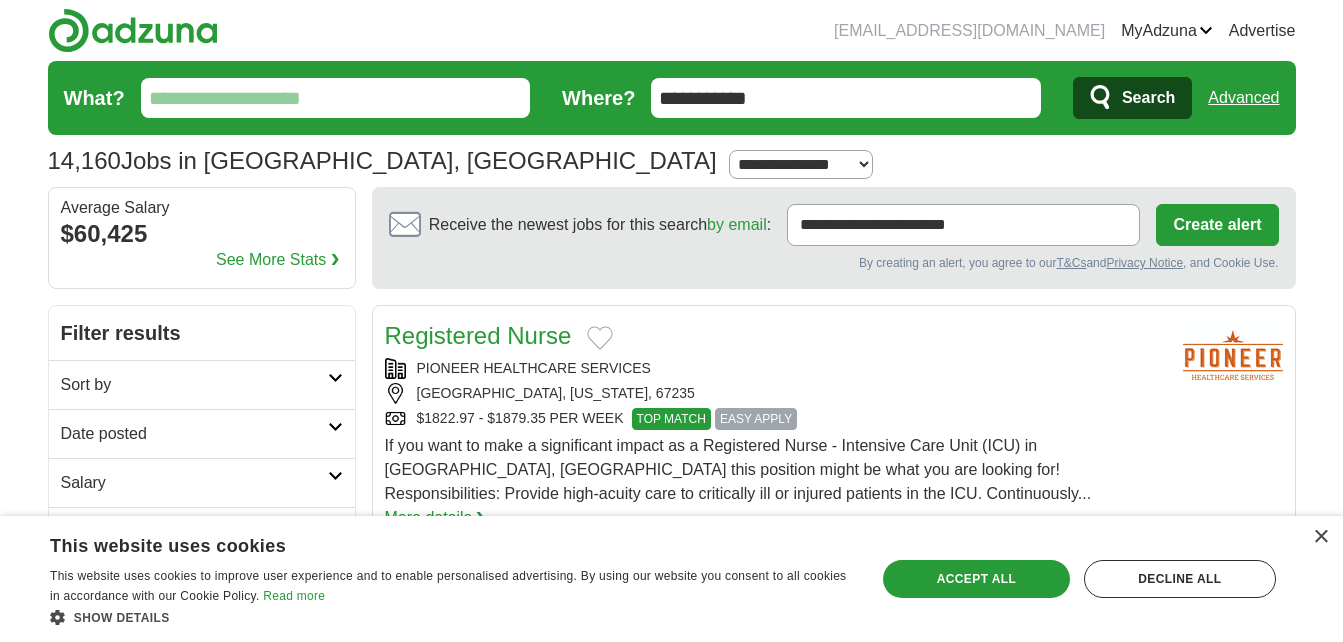 scroll, scrollTop: 561, scrollLeft: 0, axis: vertical 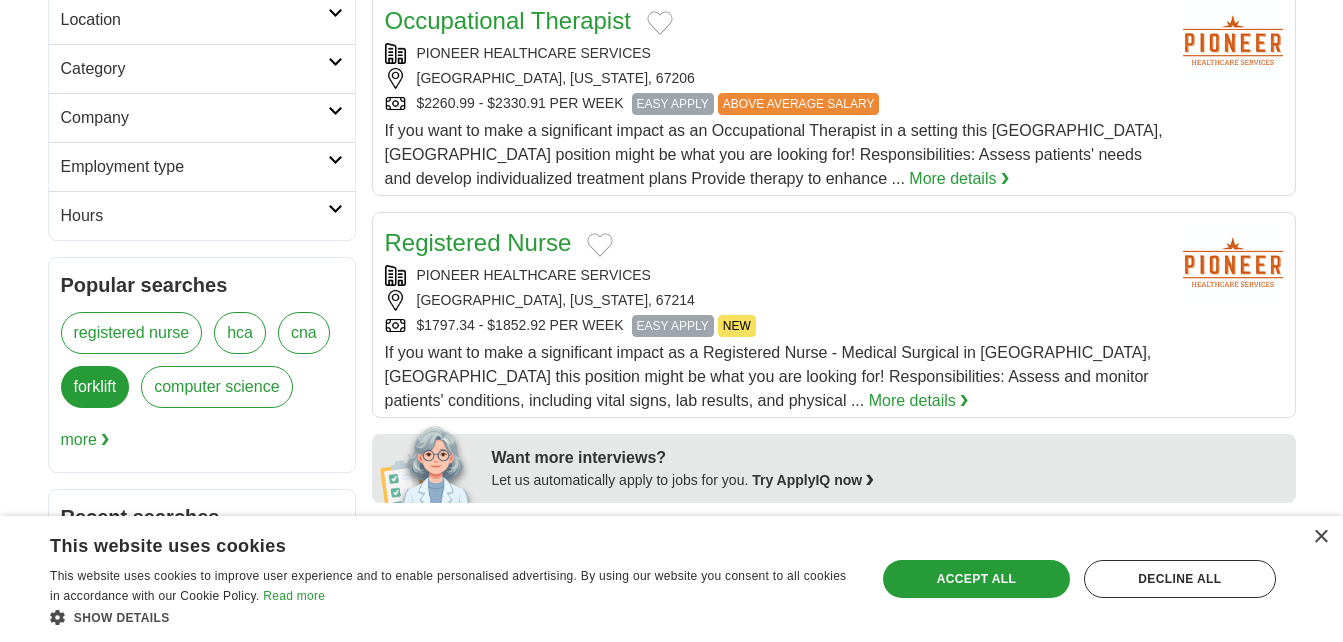click on "forklift" at bounding box center [95, 387] 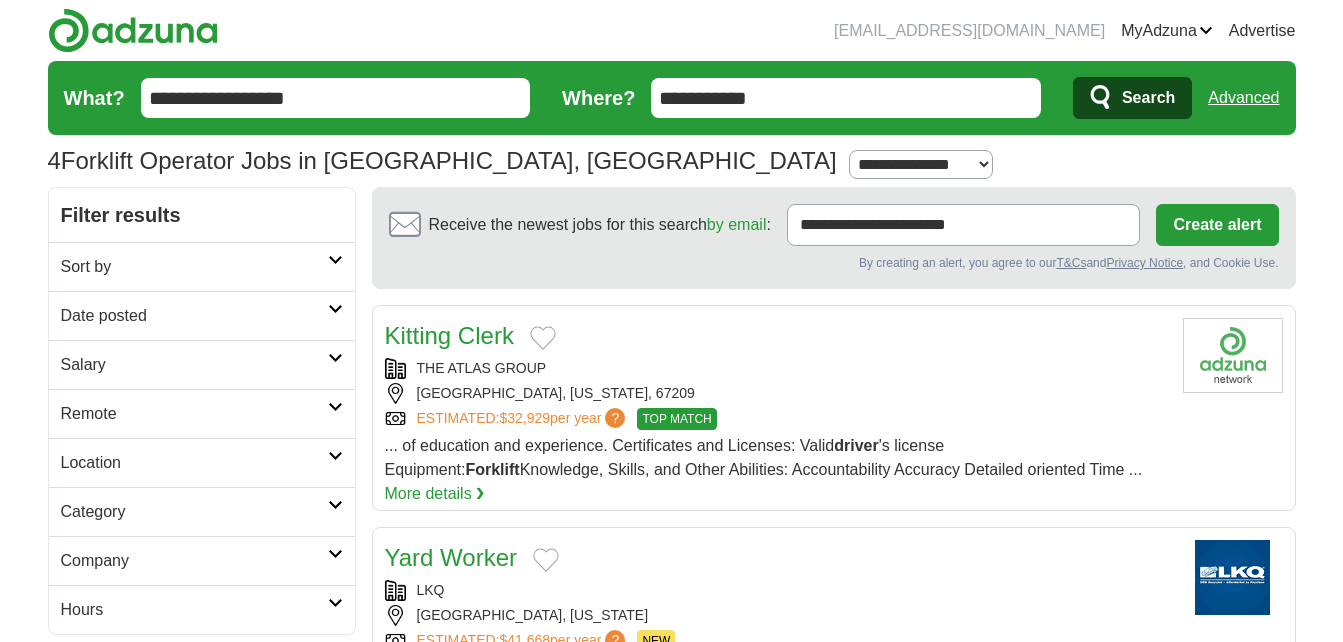 scroll, scrollTop: 0, scrollLeft: 0, axis: both 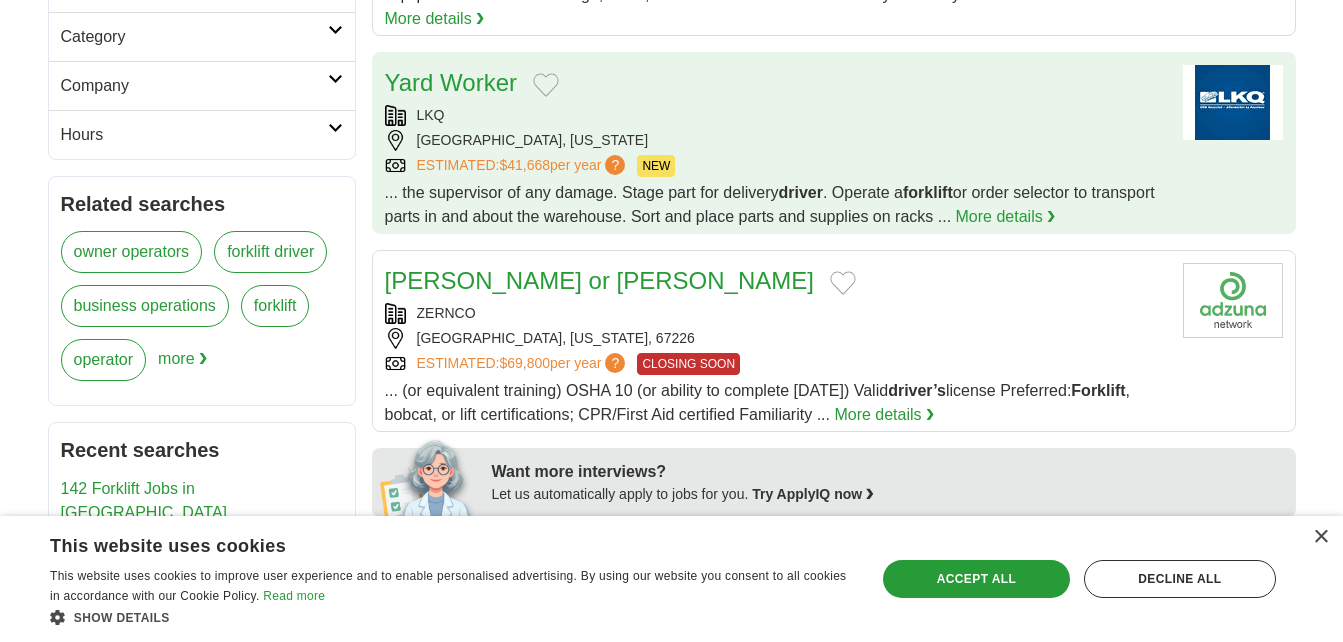 click on "LKQ
[GEOGRAPHIC_DATA], [US_STATE]
ESTIMATED:
$41,668
per year
?
NEW" at bounding box center (776, 141) 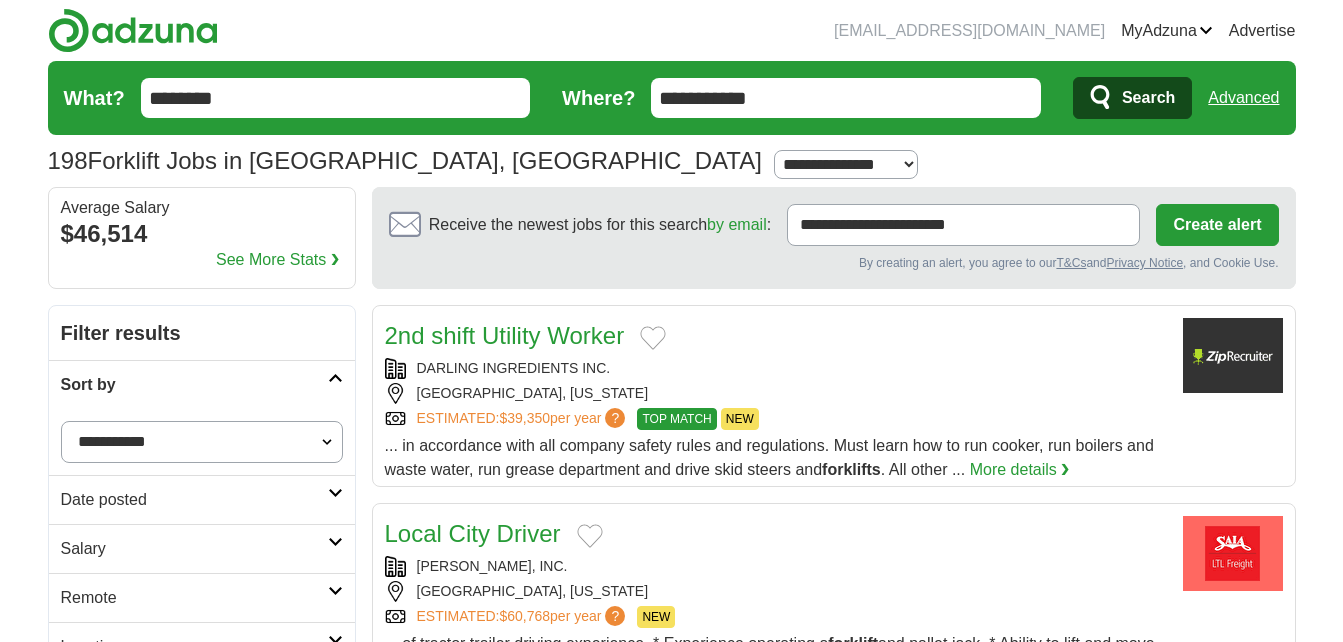 scroll, scrollTop: 0, scrollLeft: 0, axis: both 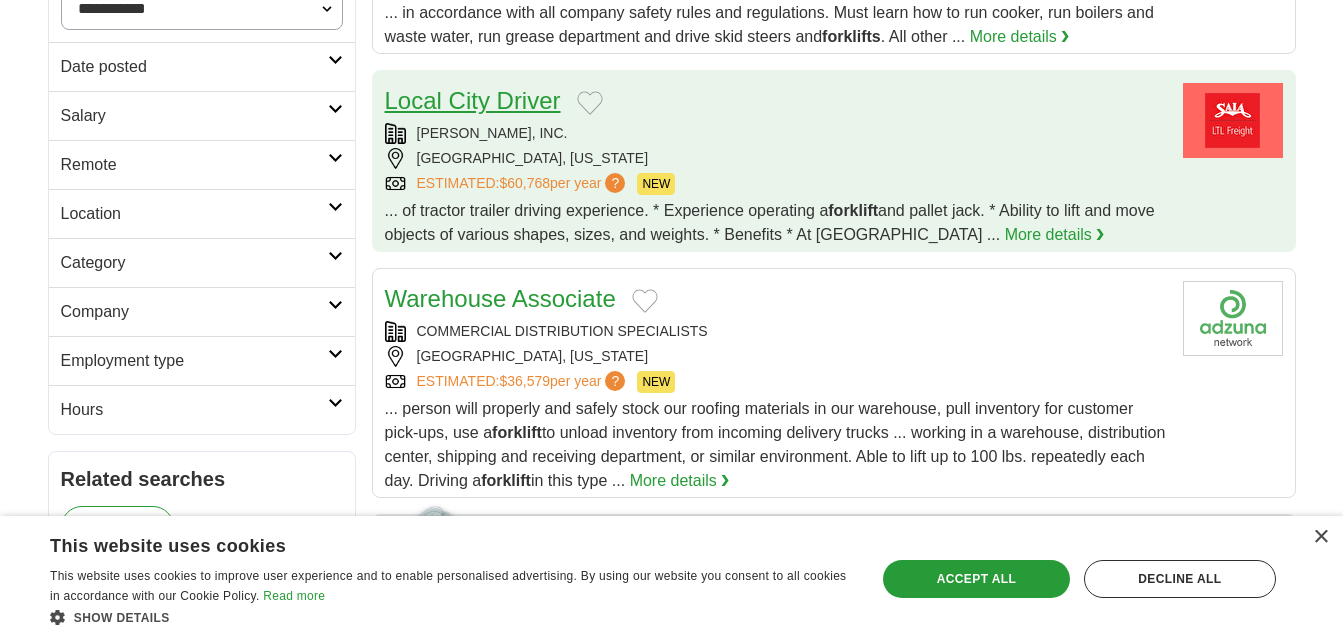 click on "Local City Driver" at bounding box center (473, 100) 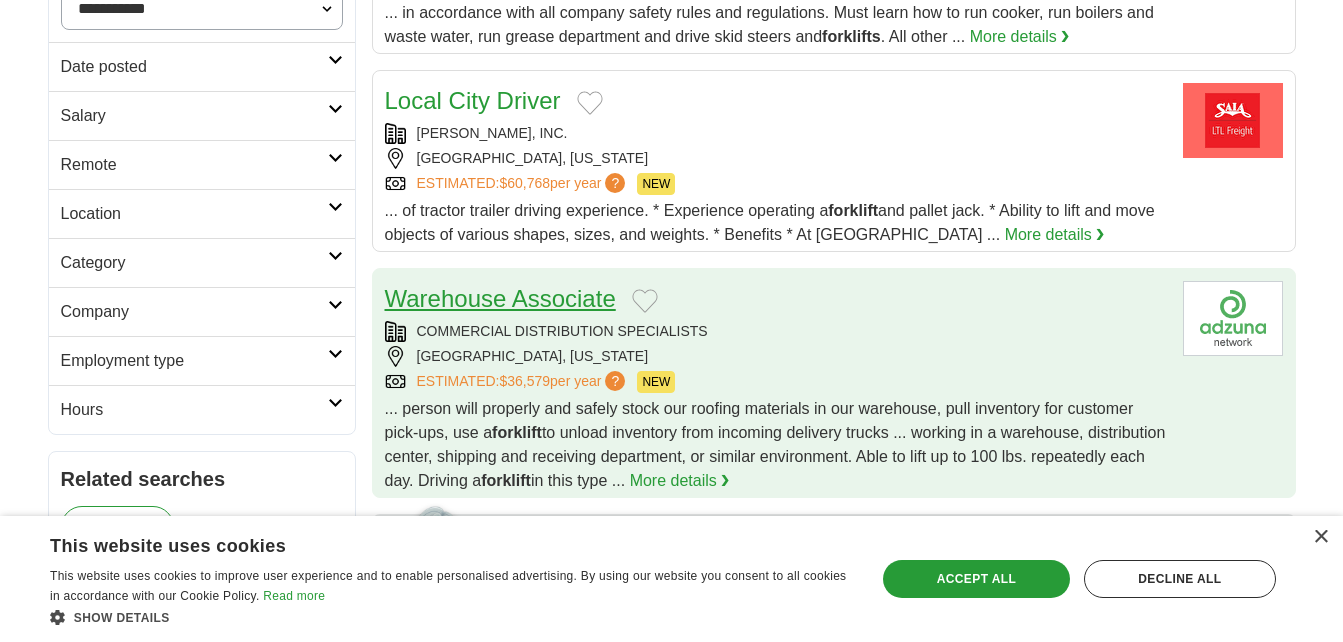 click on "Warehouse Associate" at bounding box center (500, 298) 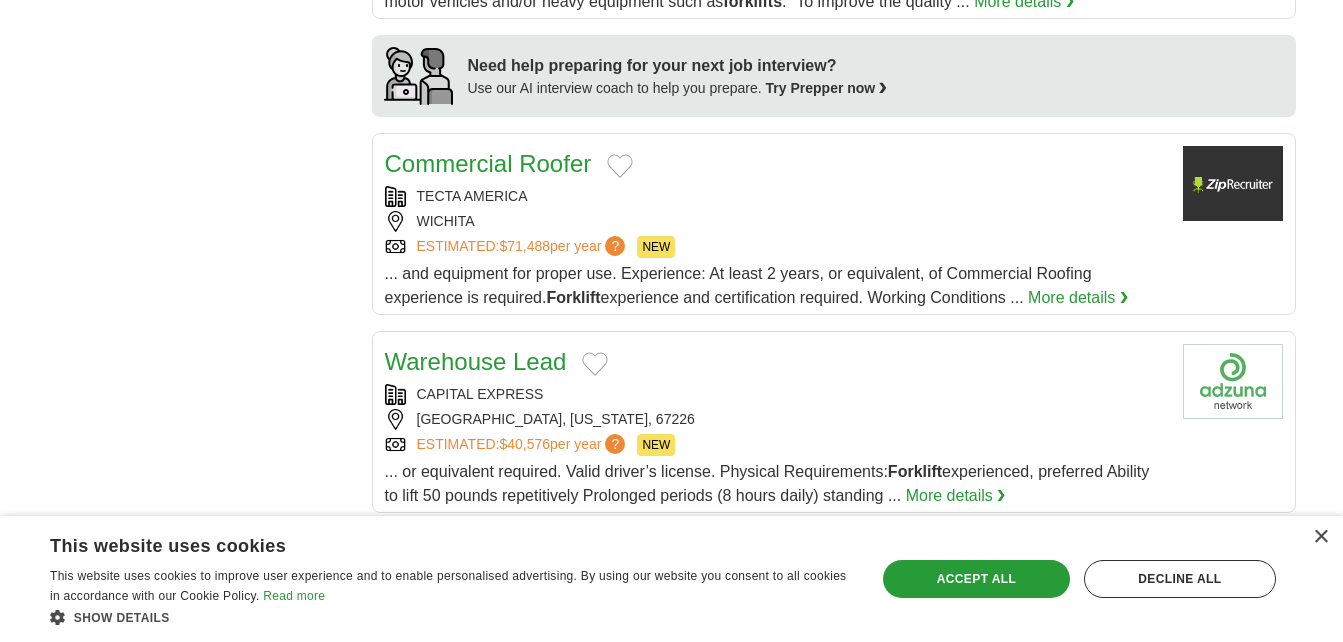 scroll, scrollTop: 1750, scrollLeft: 0, axis: vertical 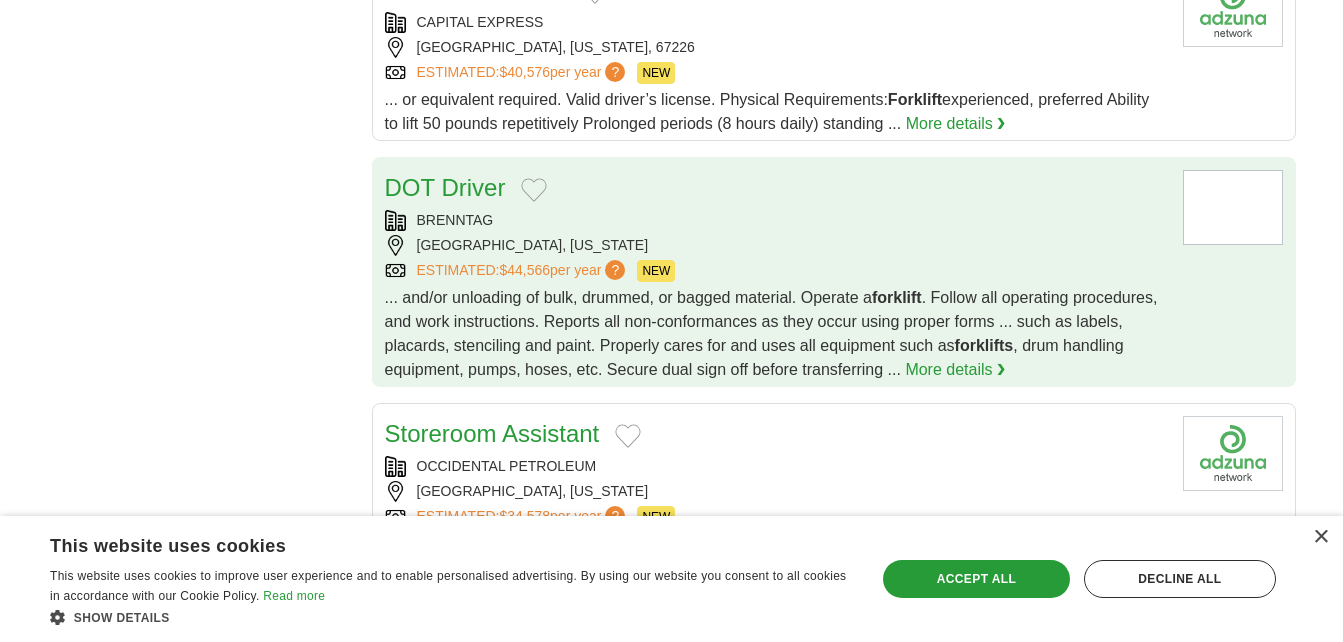 click on "BRENNTAG
WICHITA, KANSAS
ESTIMATED:
$44,566
per year
?
NEW" at bounding box center [776, 246] 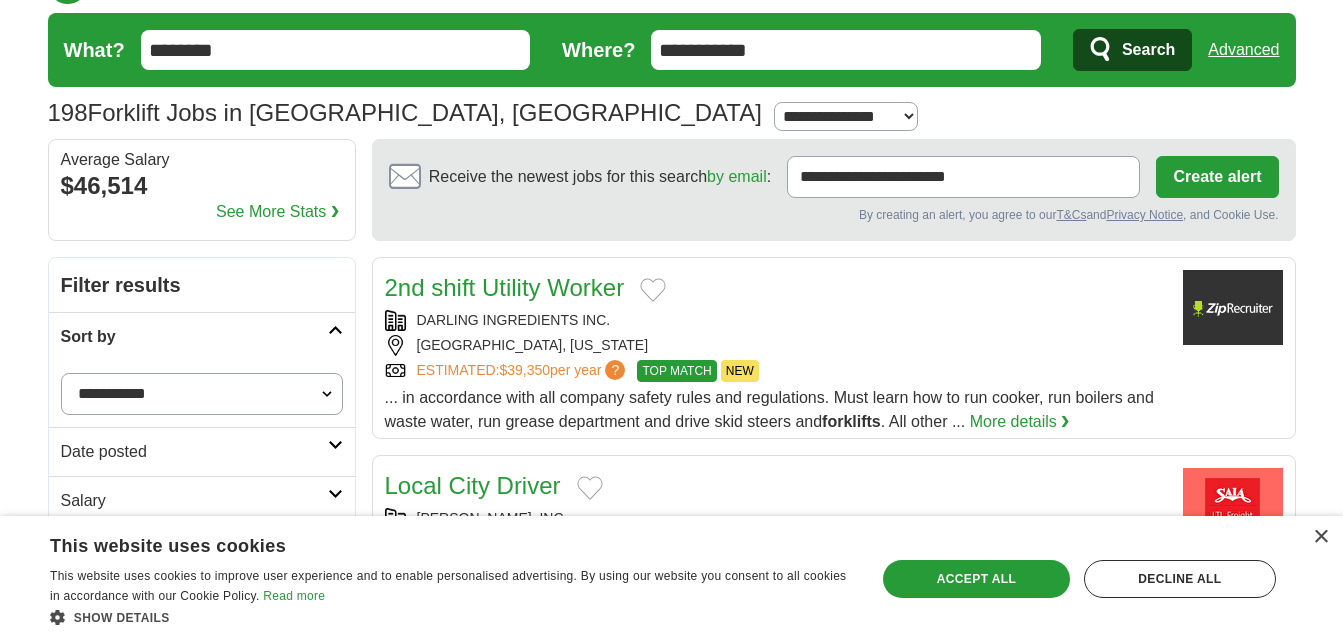 scroll, scrollTop: 0, scrollLeft: 0, axis: both 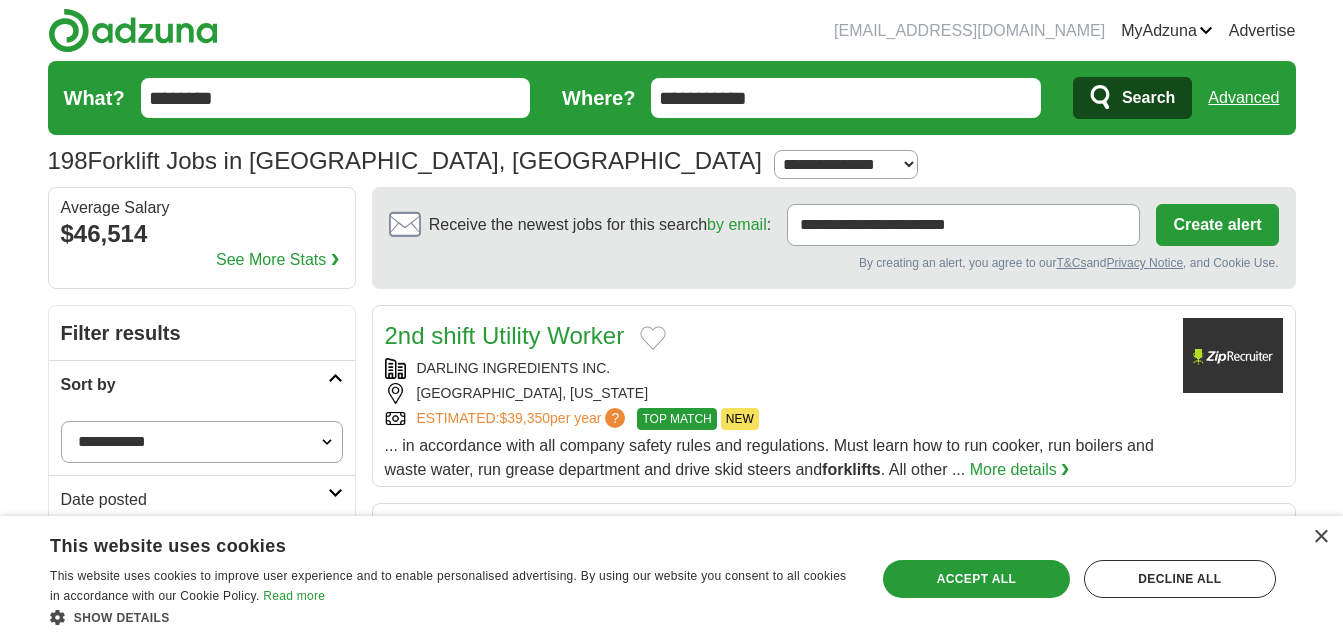 click on "**********" at bounding box center [834, 238] 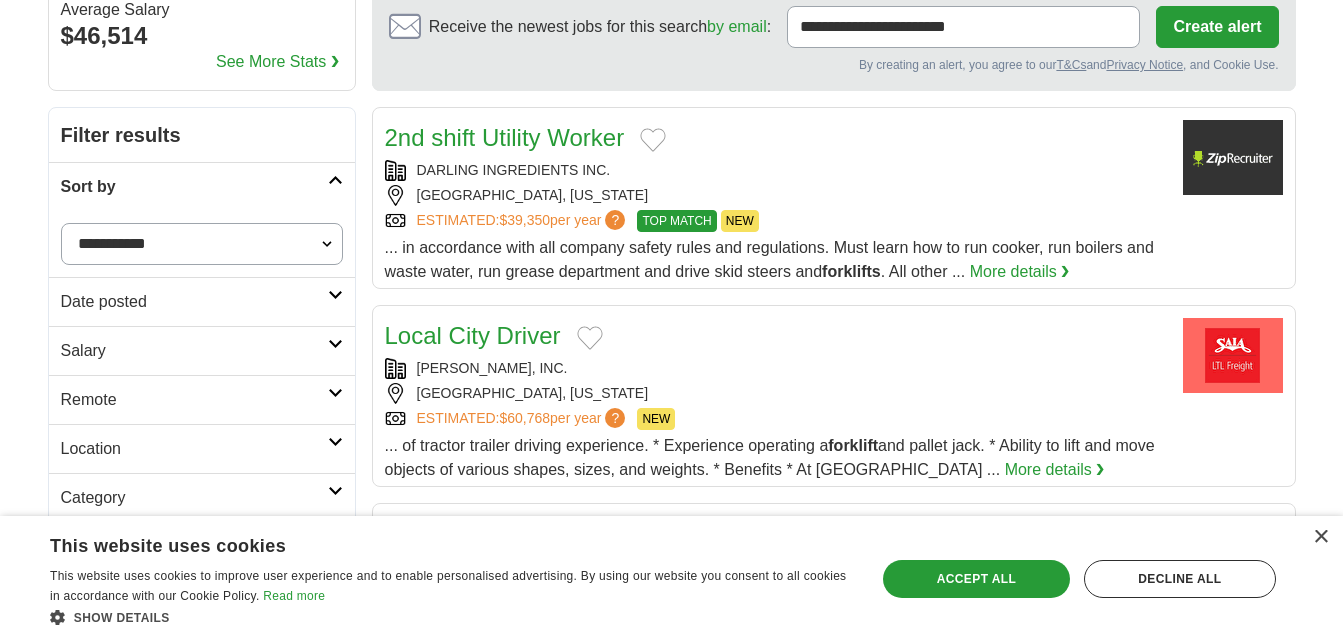 scroll, scrollTop: 0, scrollLeft: 0, axis: both 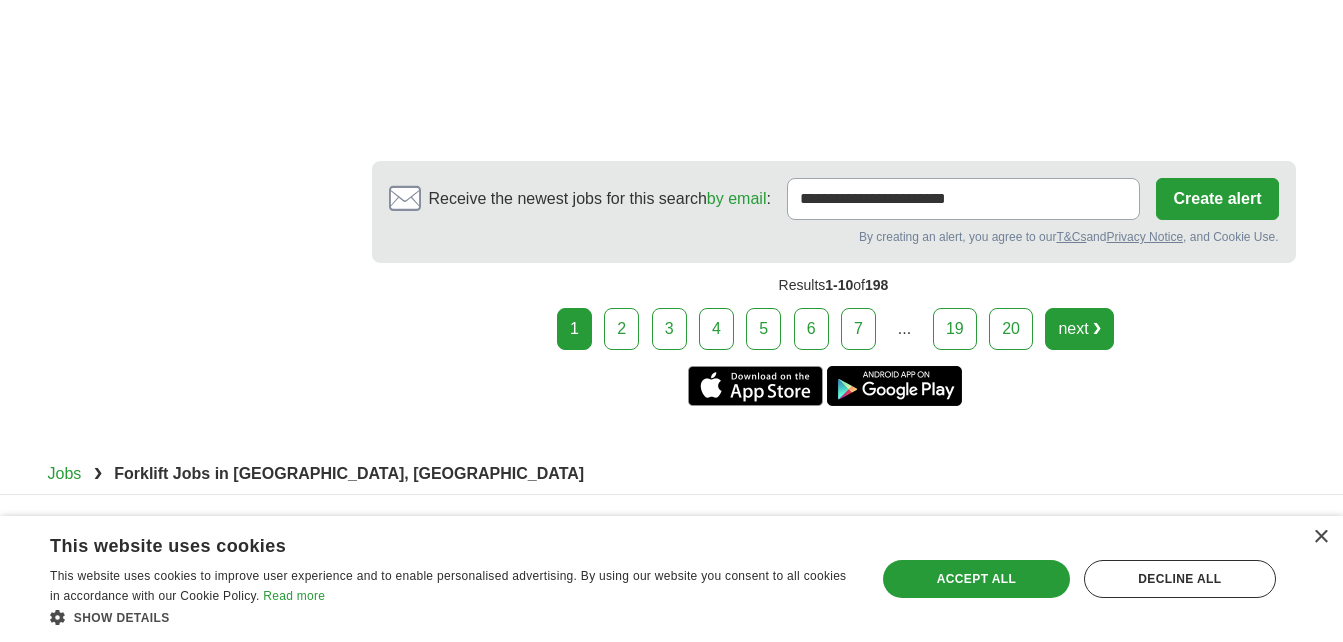 click on "next ❯" at bounding box center [1079, 329] 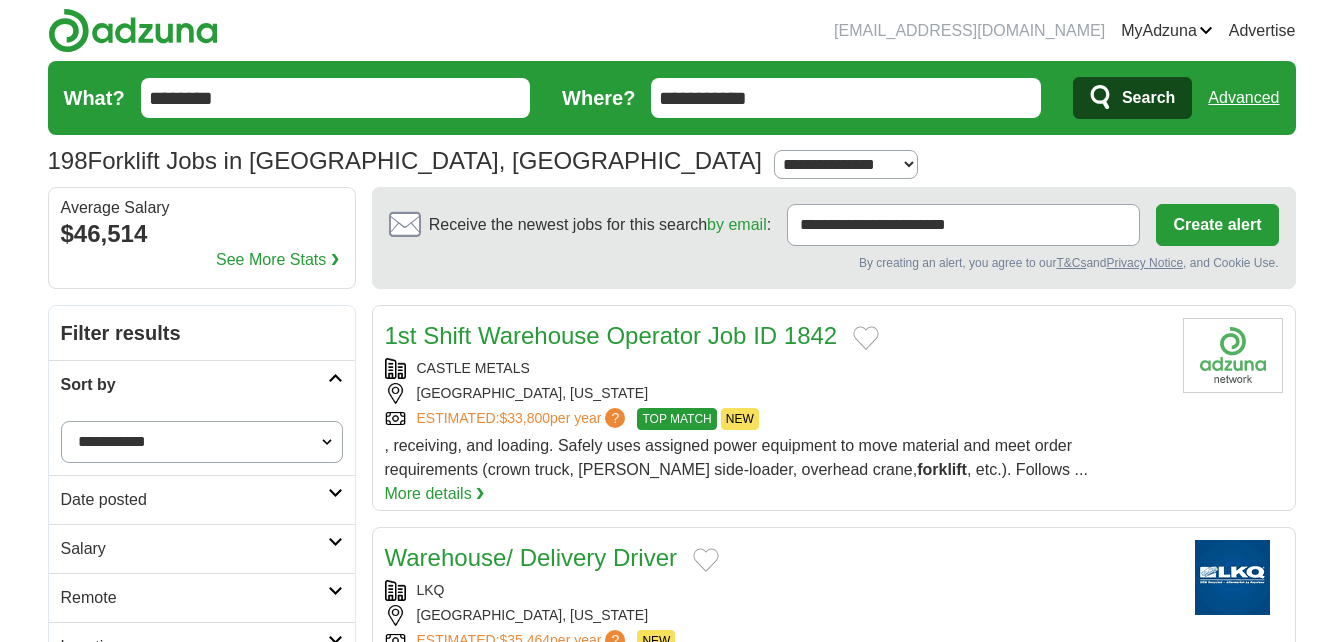 scroll, scrollTop: 0, scrollLeft: 0, axis: both 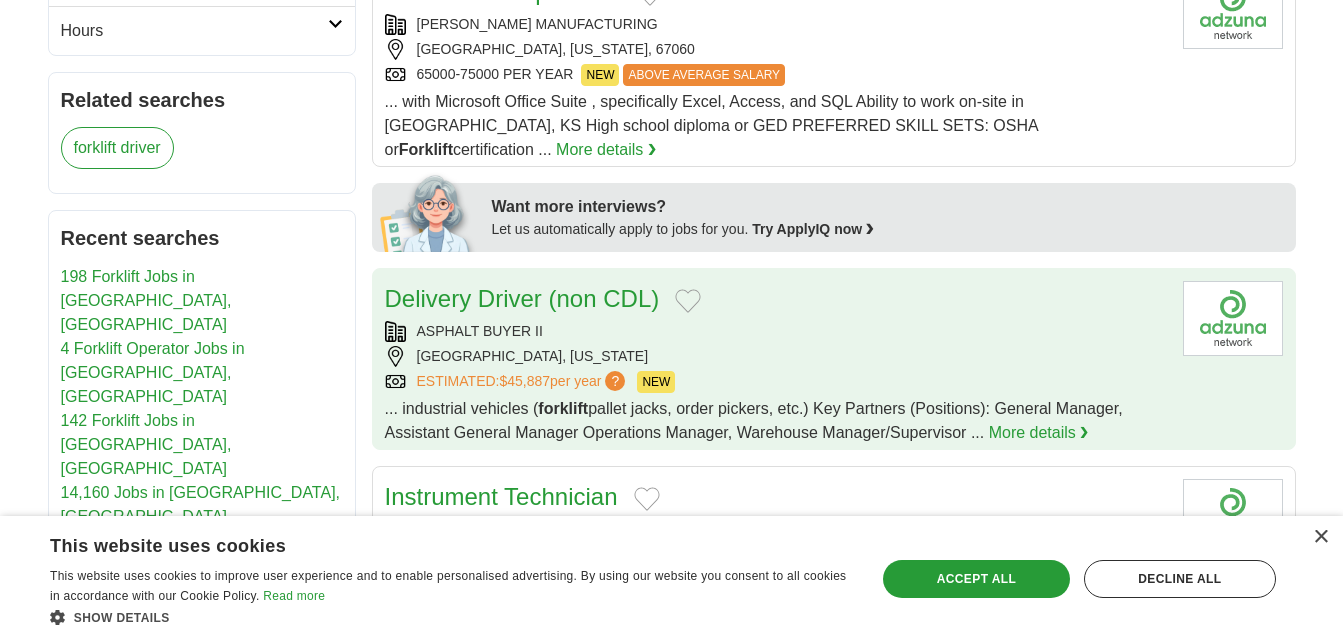click on "Delivery Driver (non CDL)" at bounding box center [776, 299] 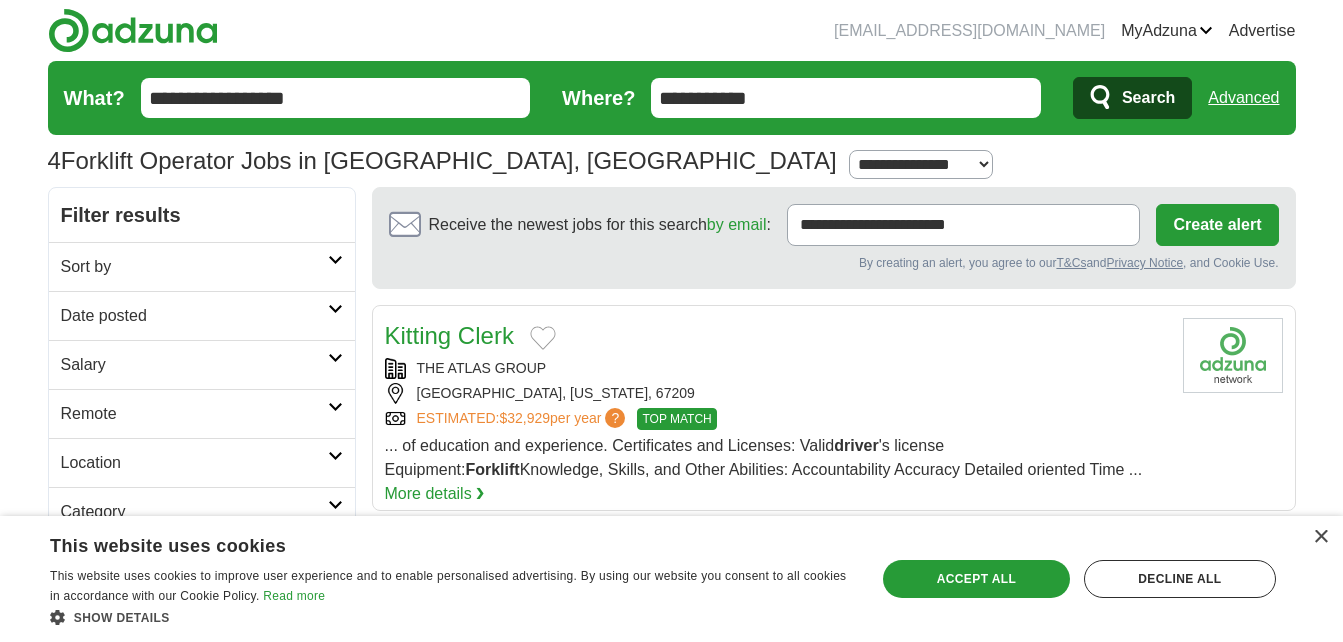 scroll, scrollTop: 475, scrollLeft: 0, axis: vertical 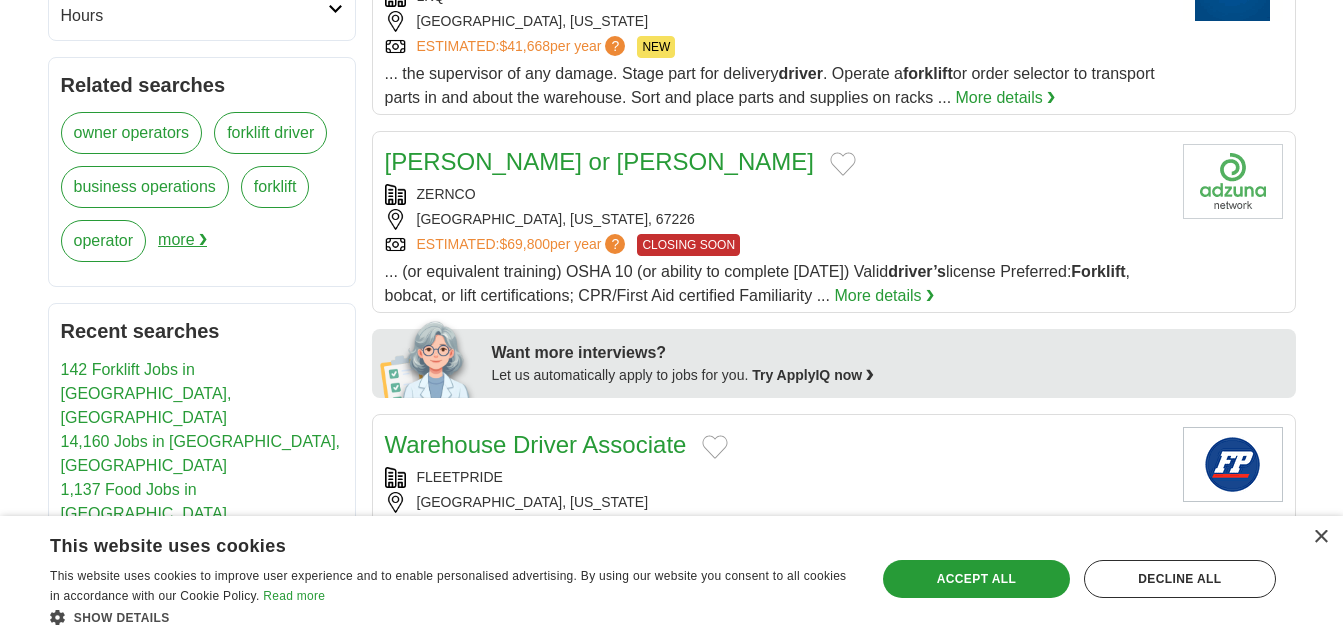 click on "more ❯" at bounding box center [182, 247] 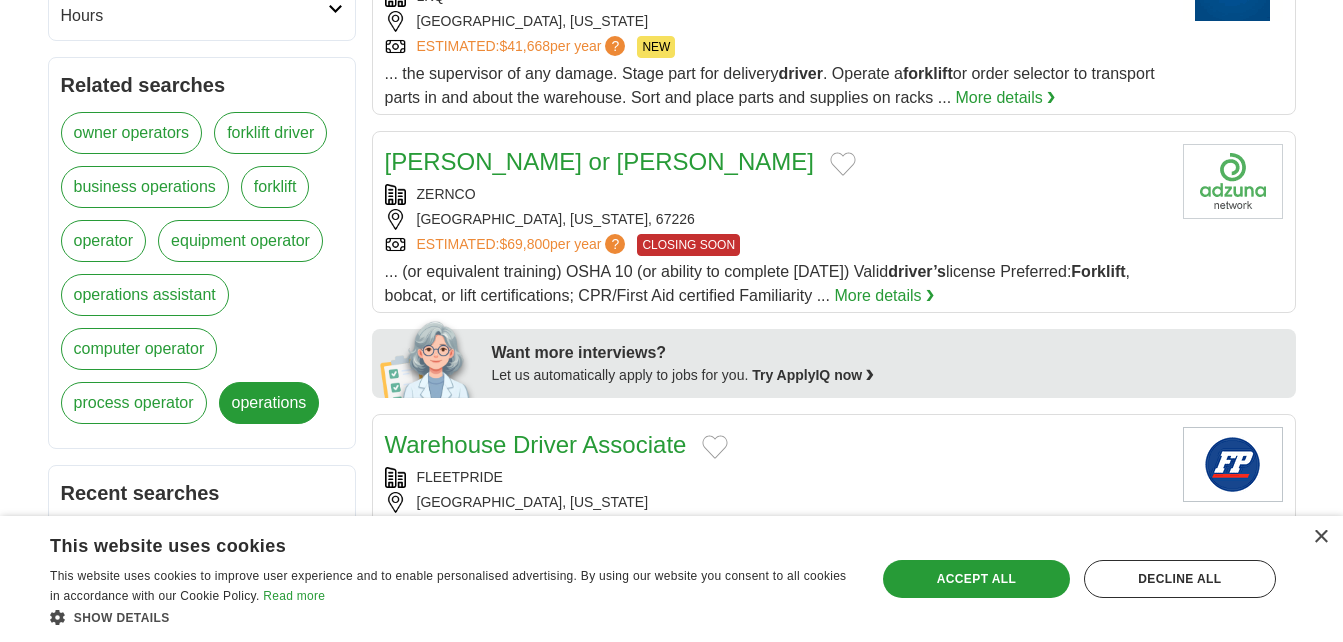 click on "operations" at bounding box center (269, 403) 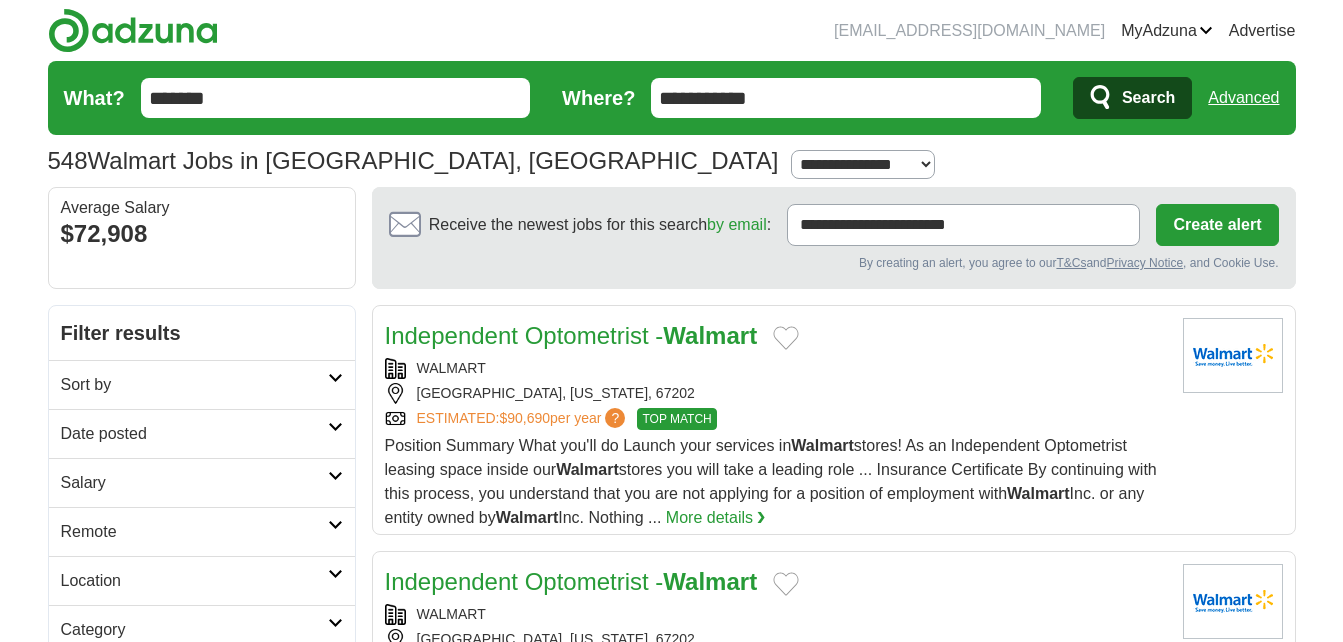 scroll, scrollTop: 0, scrollLeft: 0, axis: both 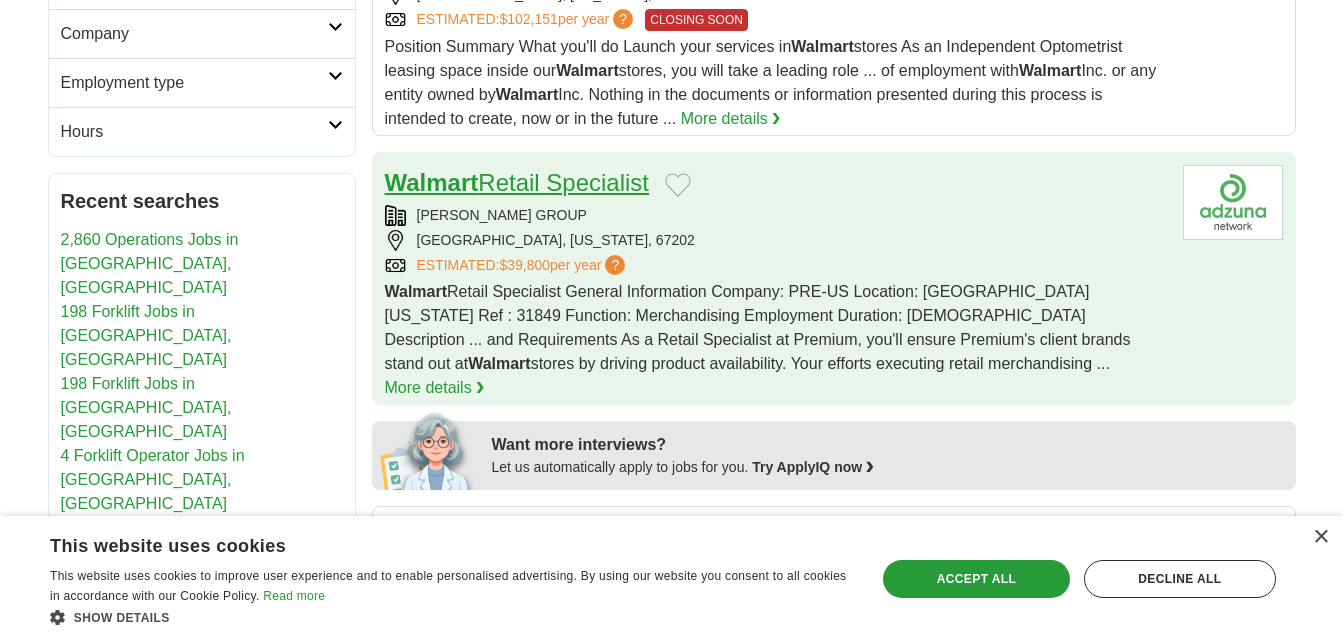 click on "Walmart  Retail Specialist" at bounding box center [517, 182] 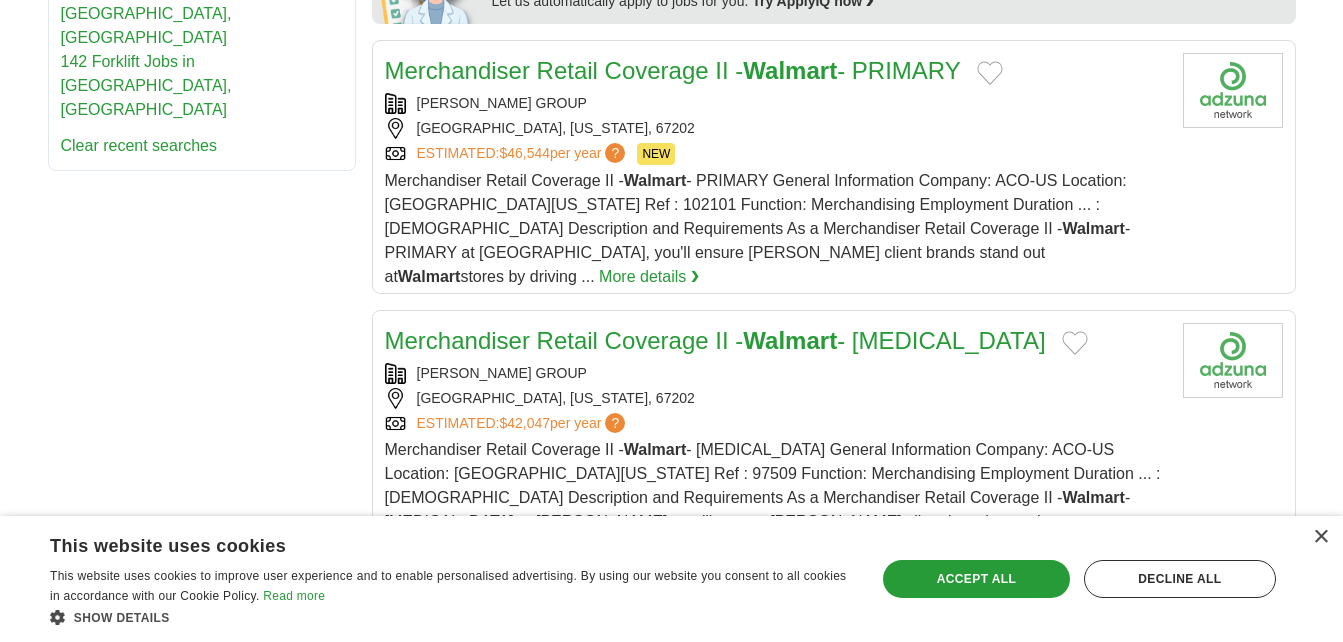 scroll, scrollTop: 1135, scrollLeft: 0, axis: vertical 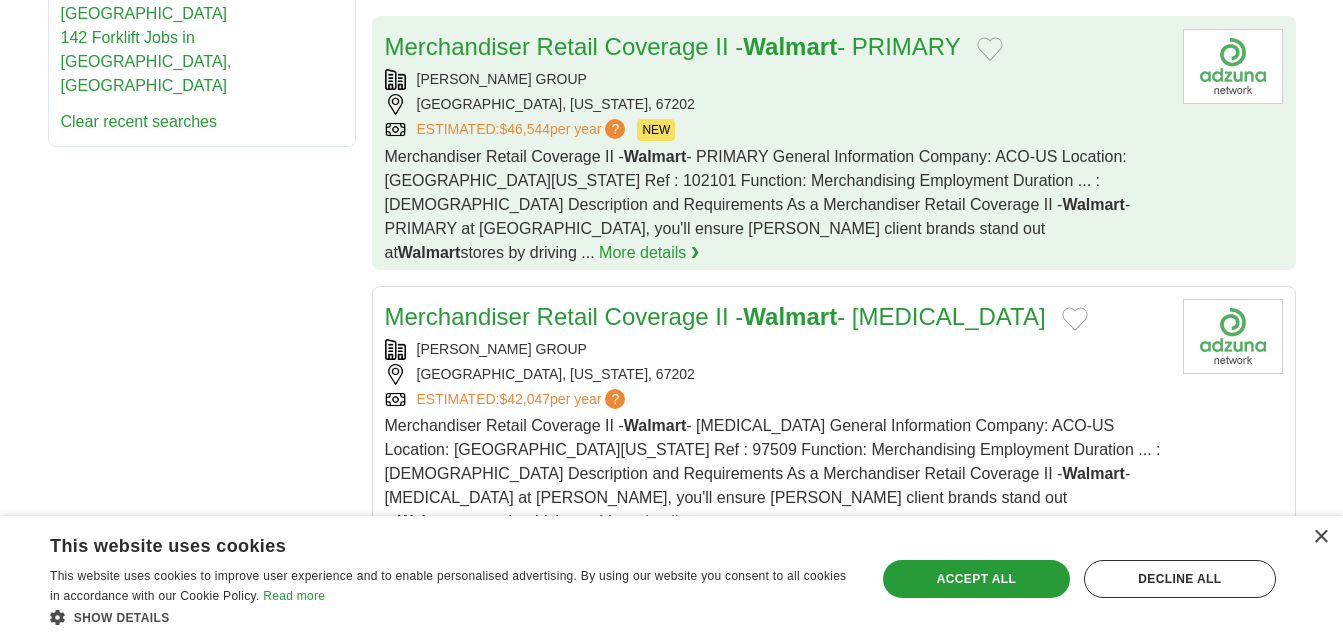 click on "ACOSTA GROUP" at bounding box center (776, 79) 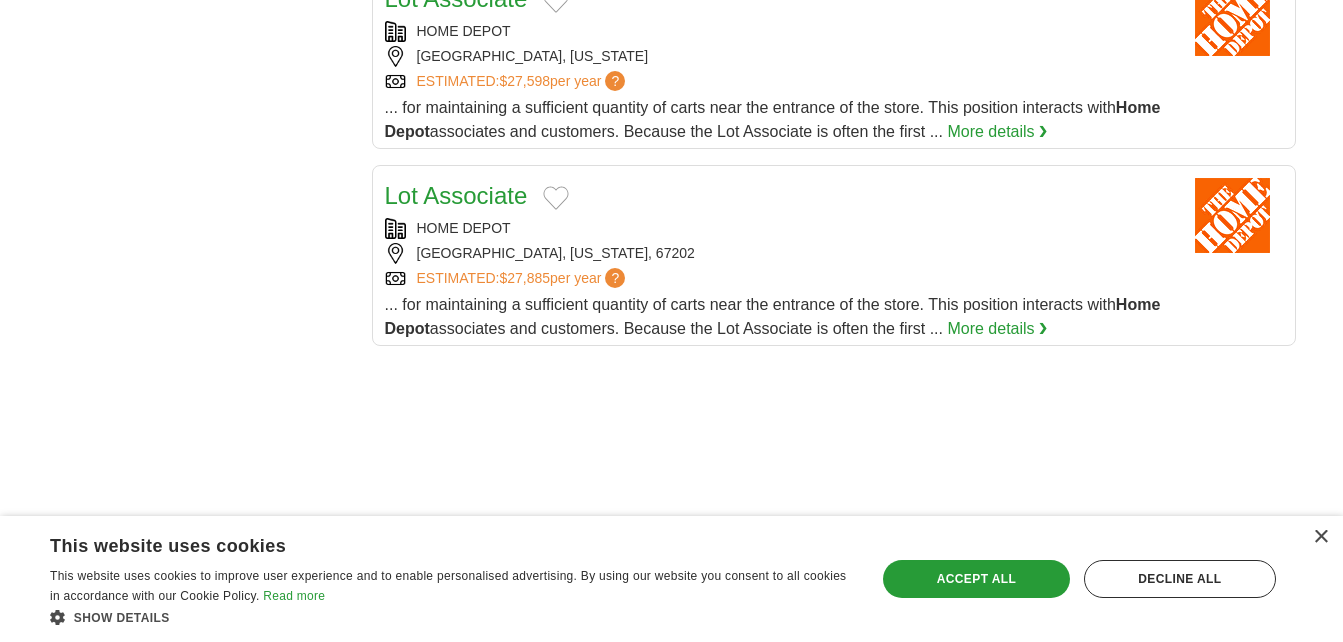 scroll, scrollTop: 2556, scrollLeft: 0, axis: vertical 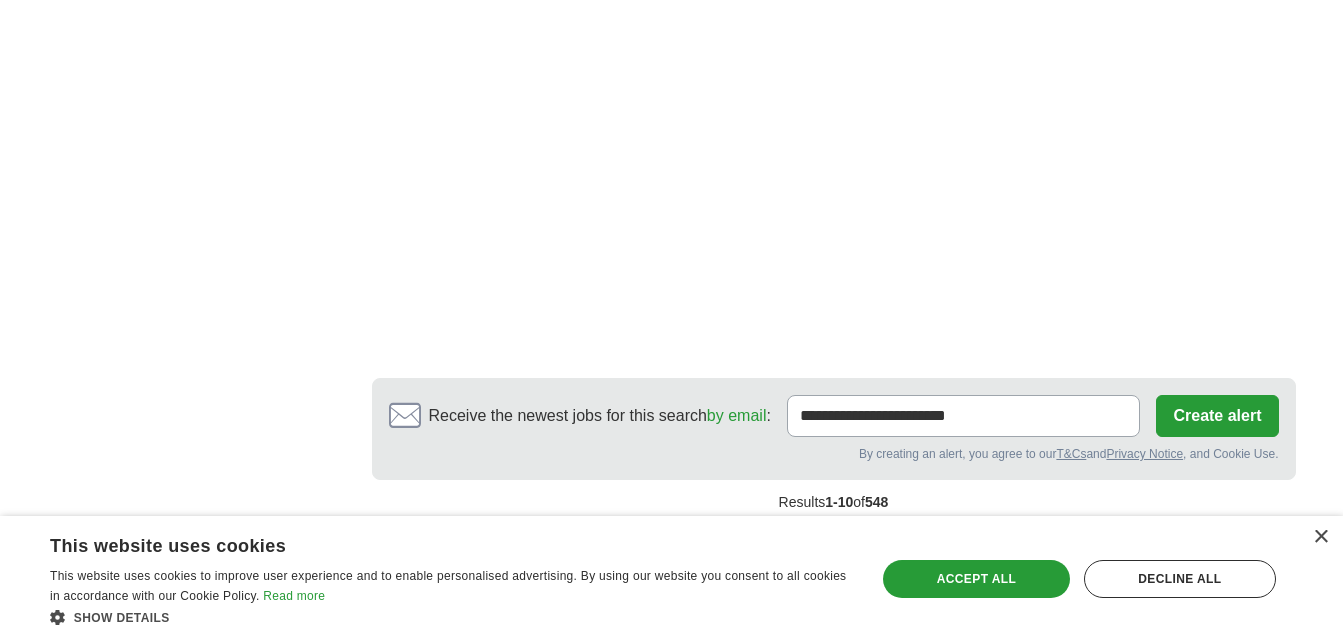 click on "next ❯" at bounding box center [1023, 546] 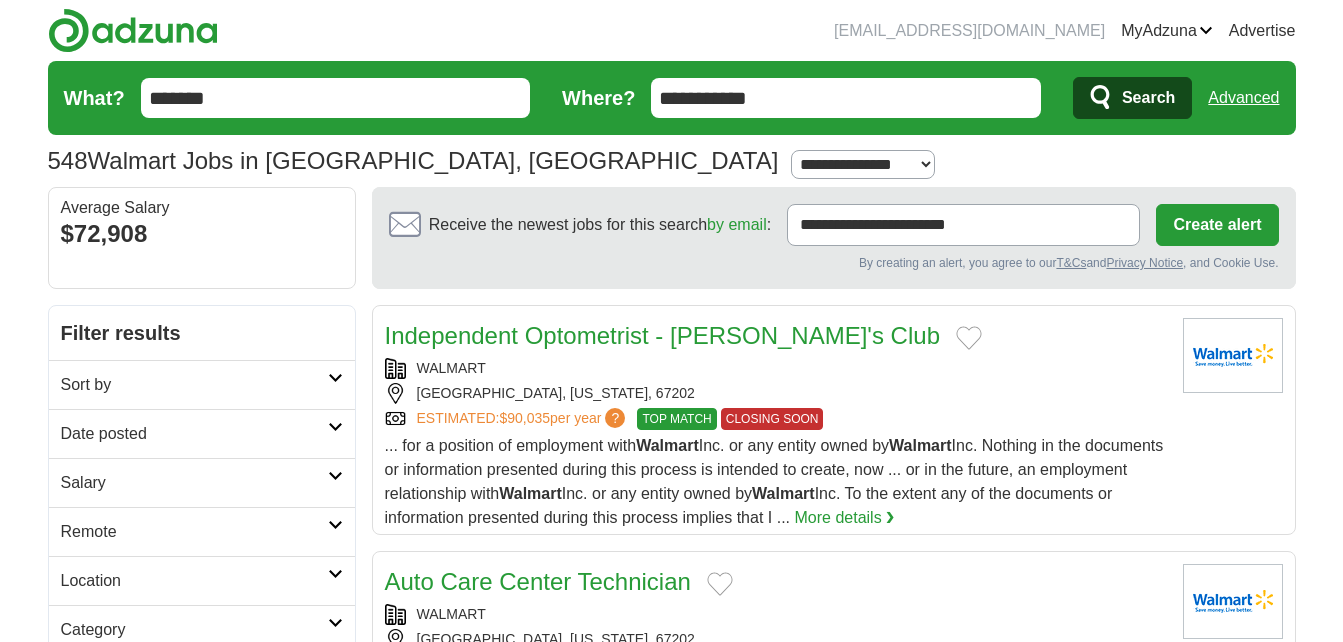 scroll, scrollTop: 0, scrollLeft: 0, axis: both 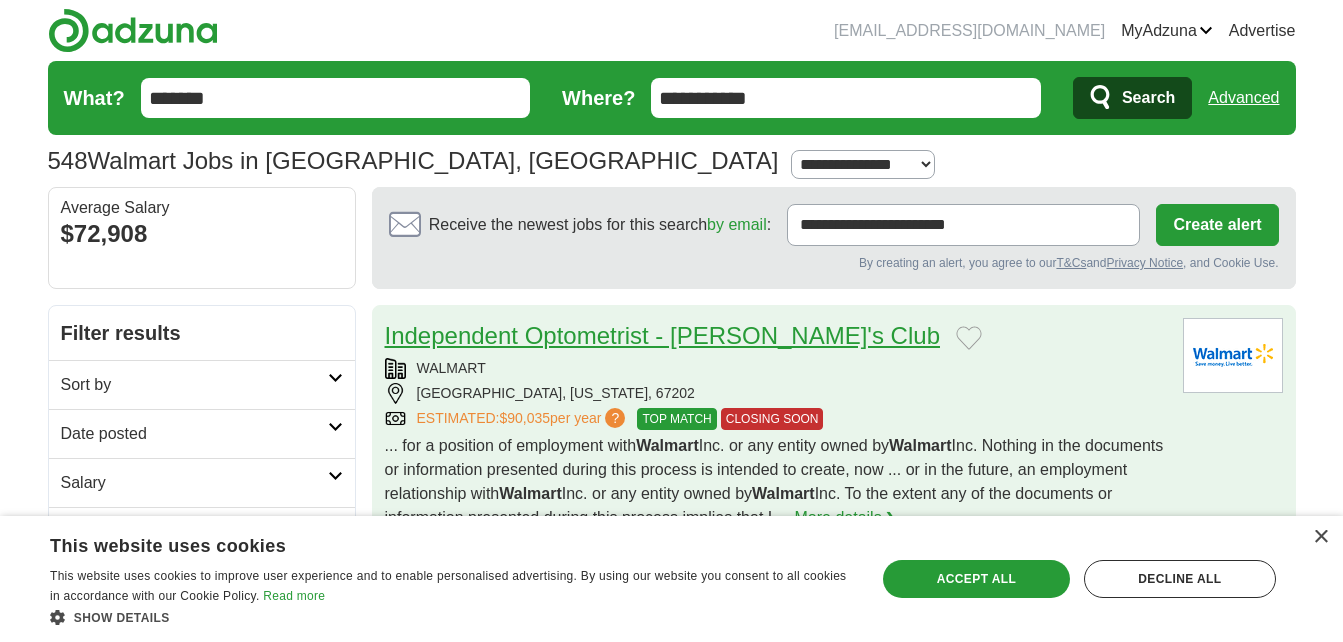 click on "Independent Optometrist - [PERSON_NAME]'s Club" at bounding box center (662, 335) 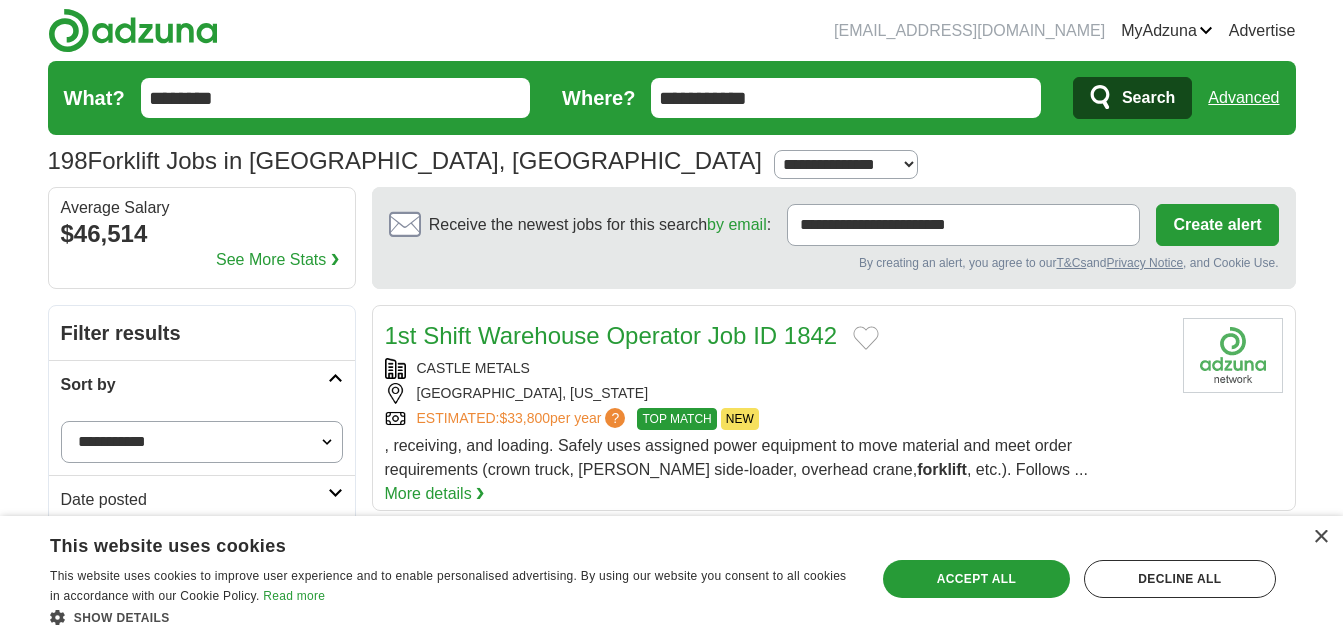 scroll, scrollTop: 812, scrollLeft: 0, axis: vertical 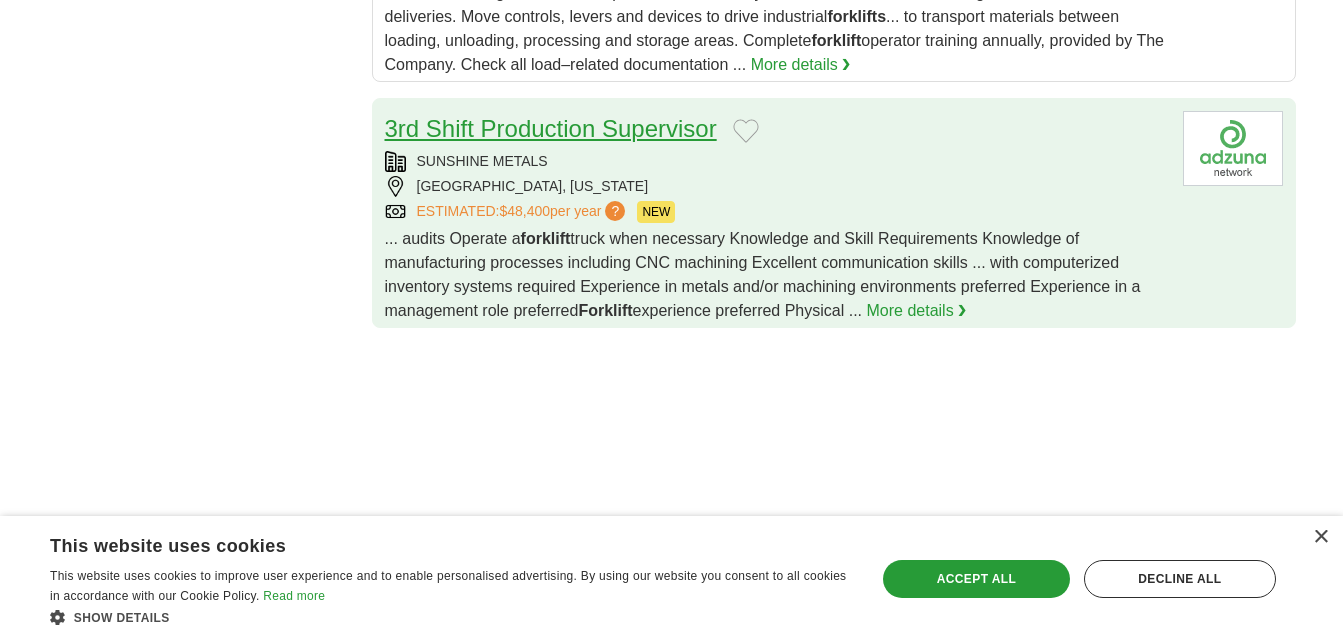 click on "3rd Shift Production Supervisor" at bounding box center [551, 128] 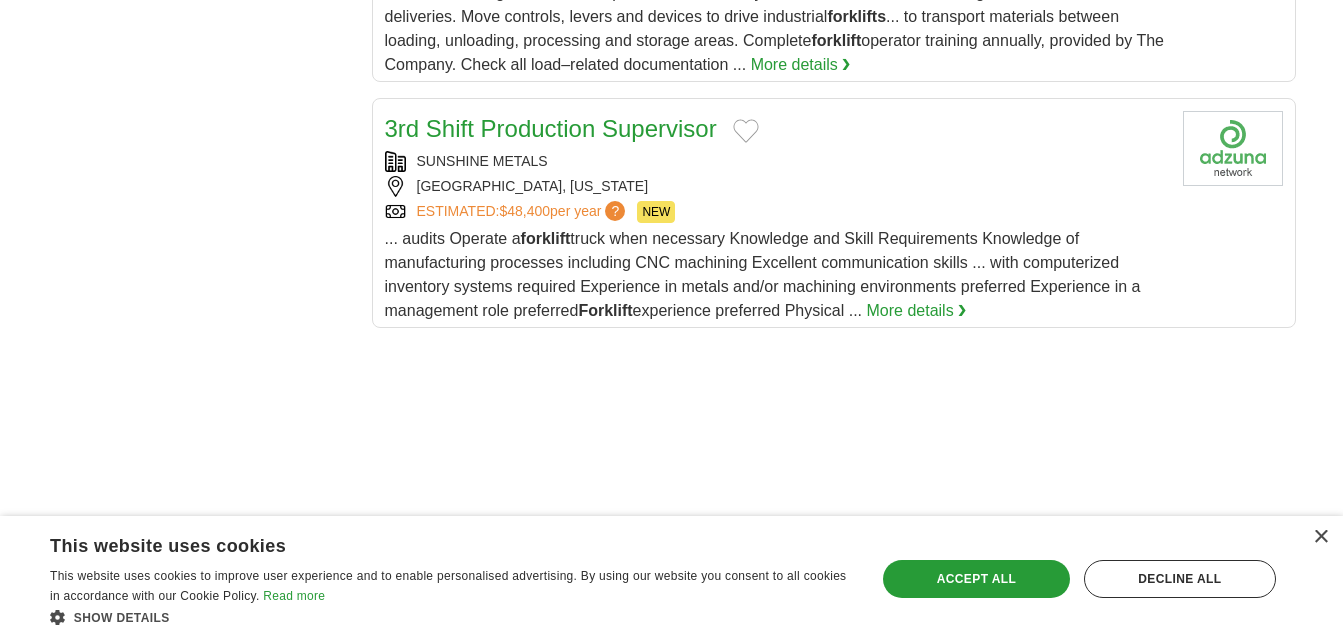 scroll, scrollTop: 2973, scrollLeft: 0, axis: vertical 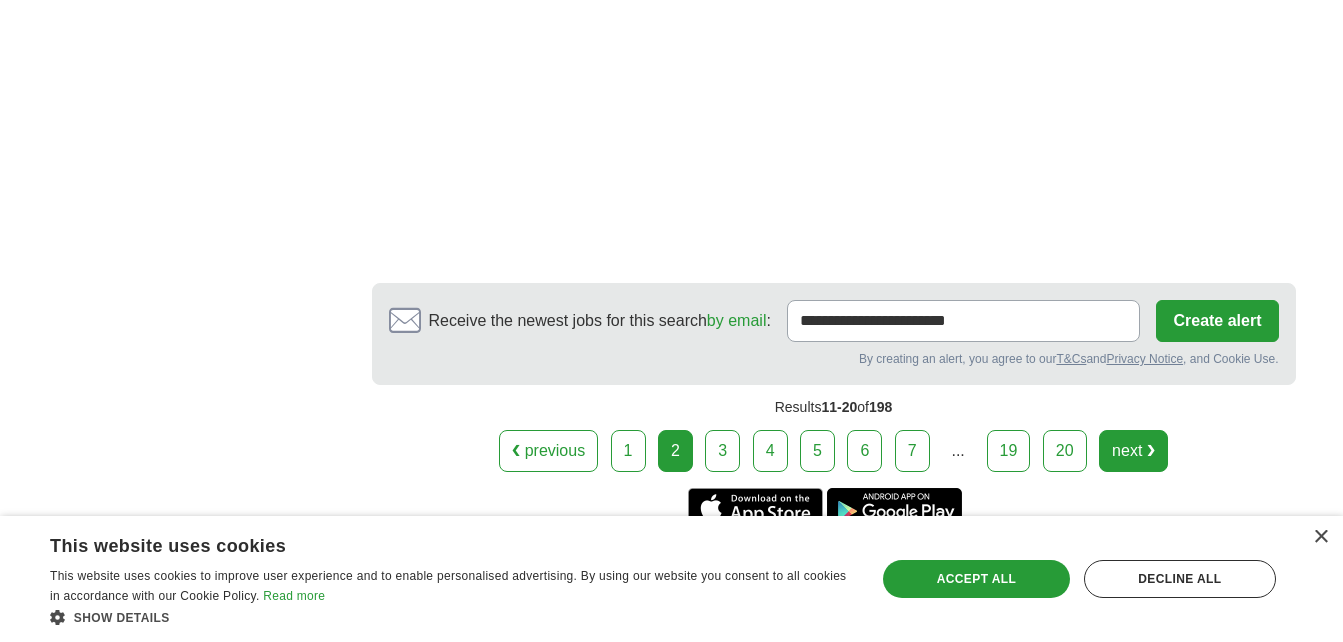 click on "next ❯" at bounding box center [1133, 451] 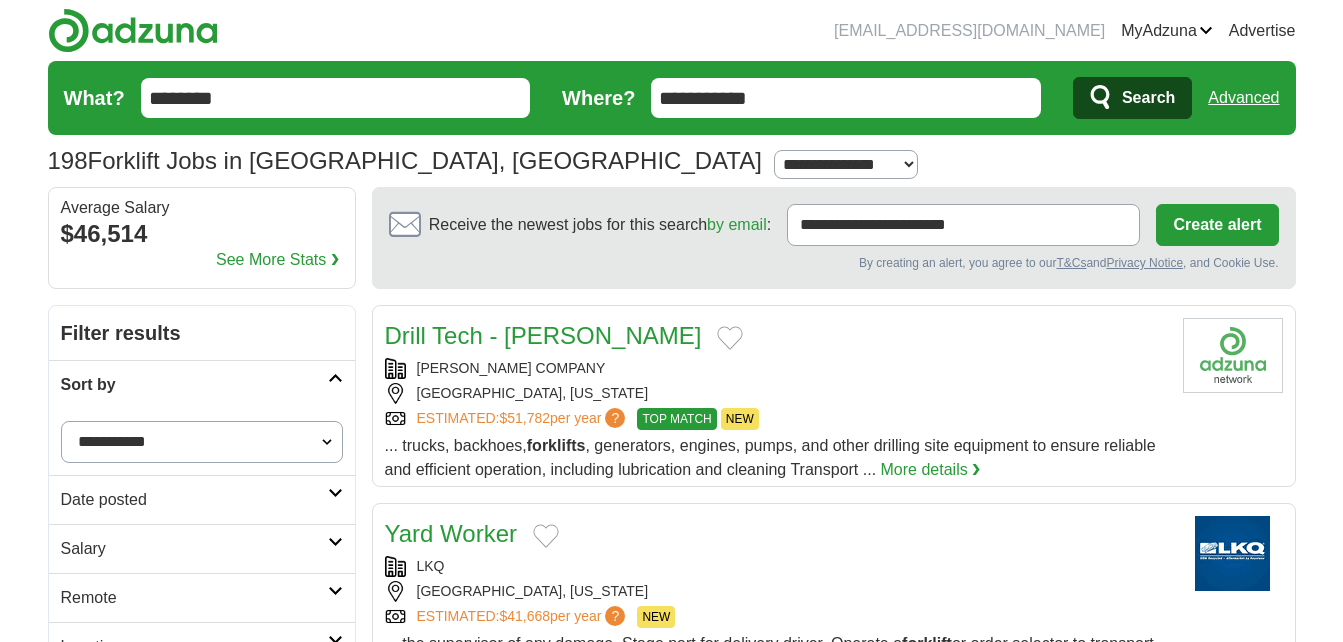 scroll, scrollTop: 0, scrollLeft: 0, axis: both 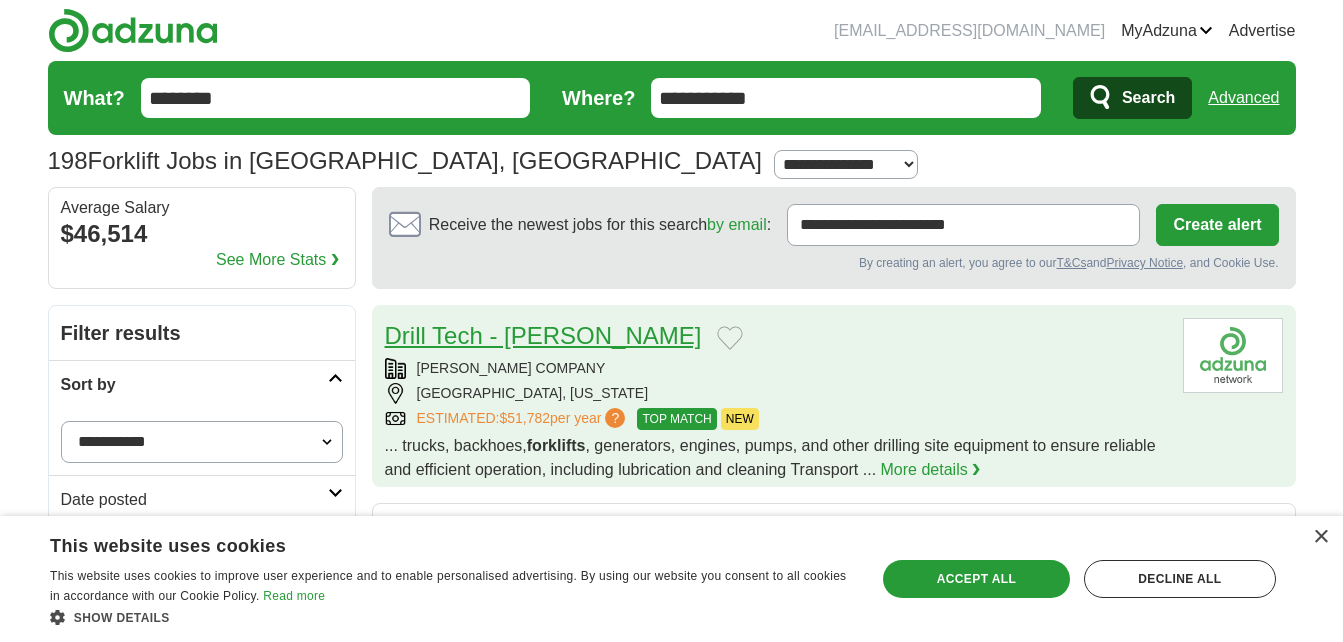 click on "Drill Tech - [PERSON_NAME]" at bounding box center [543, 335] 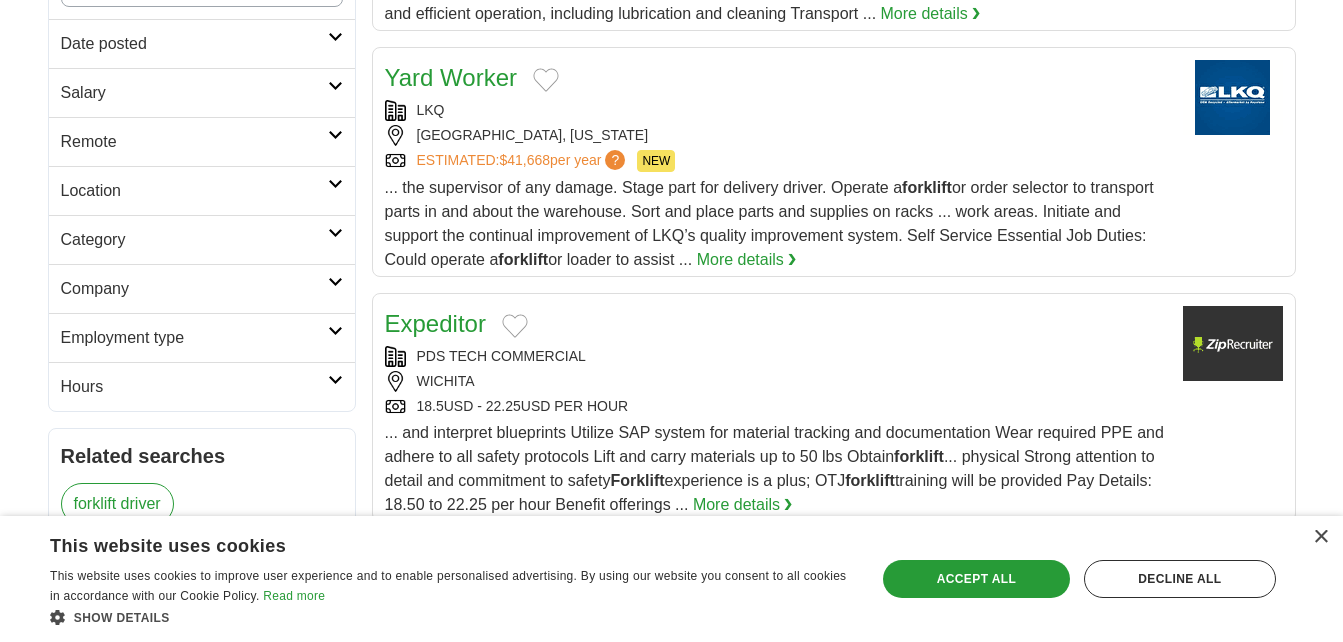 scroll, scrollTop: 480, scrollLeft: 0, axis: vertical 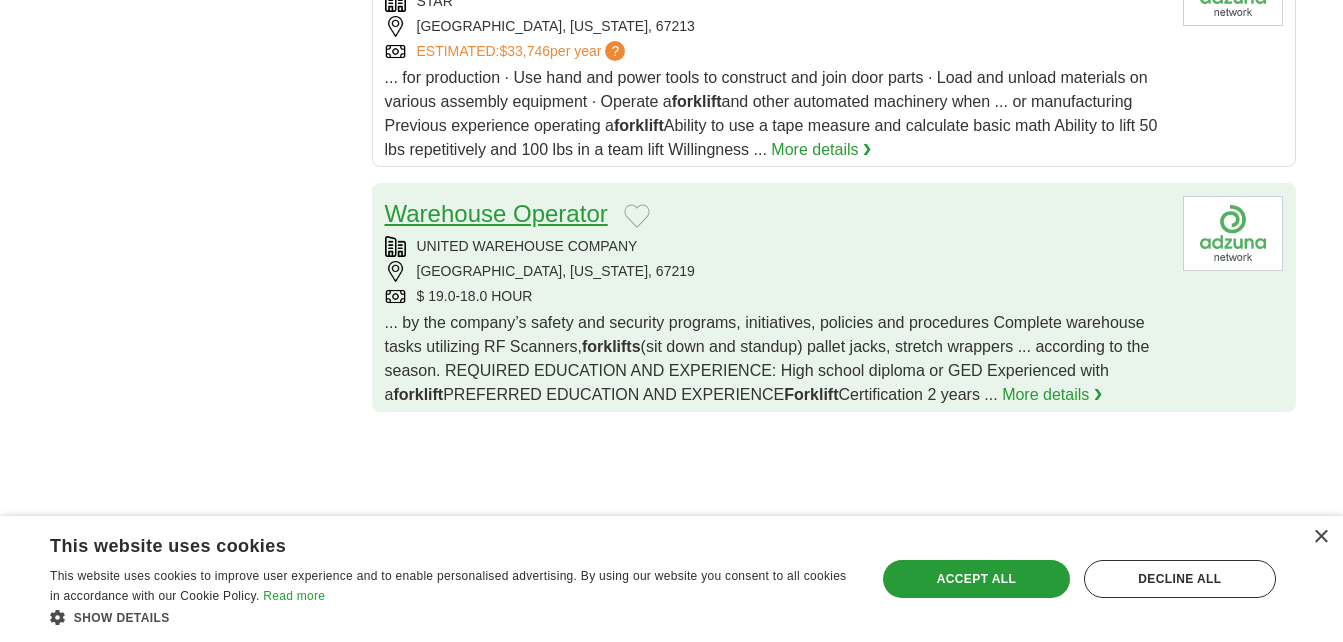 click on "Warehouse Operator" at bounding box center [496, 213] 